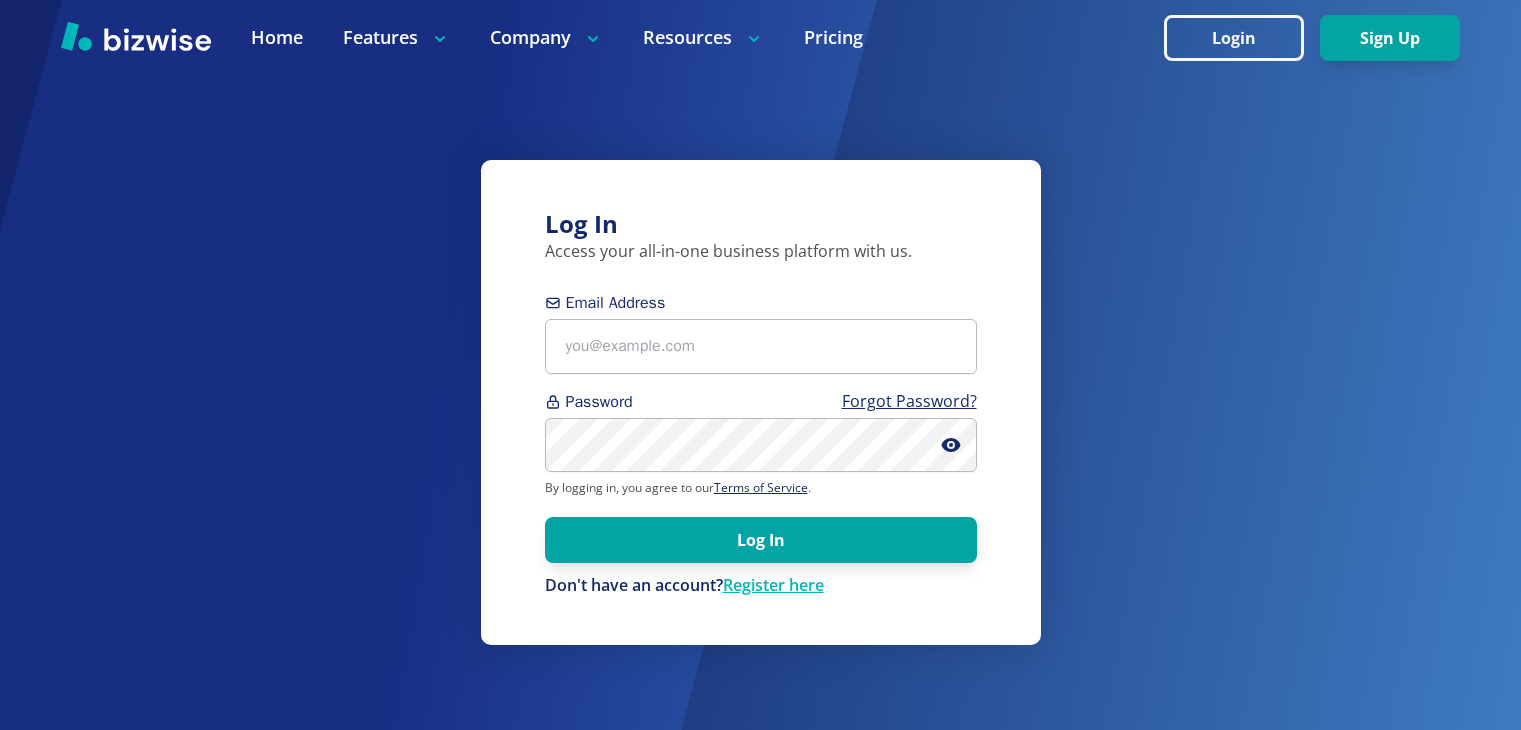 scroll, scrollTop: 0, scrollLeft: 0, axis: both 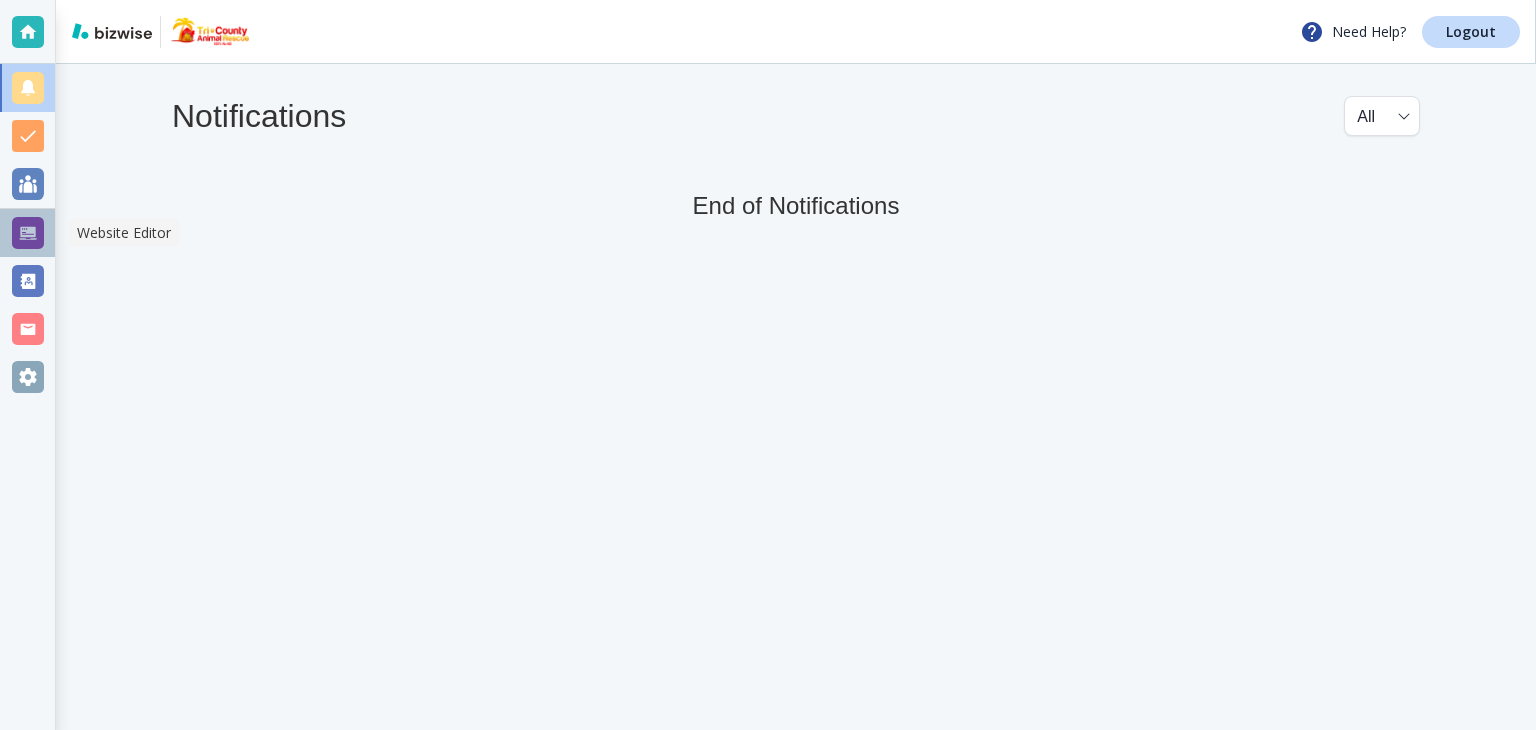 click at bounding box center [28, 233] 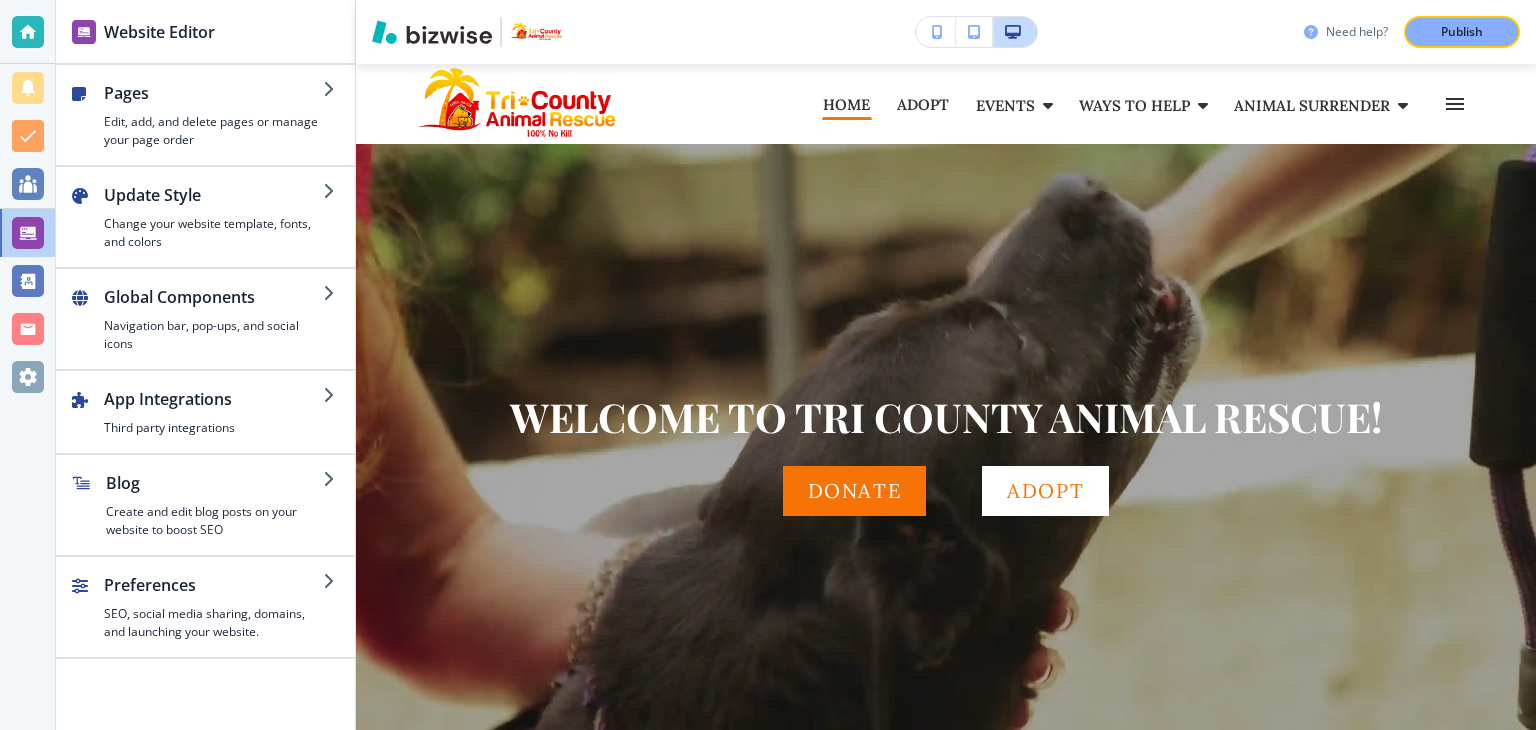 click on "Need help?" at bounding box center [1357, 32] 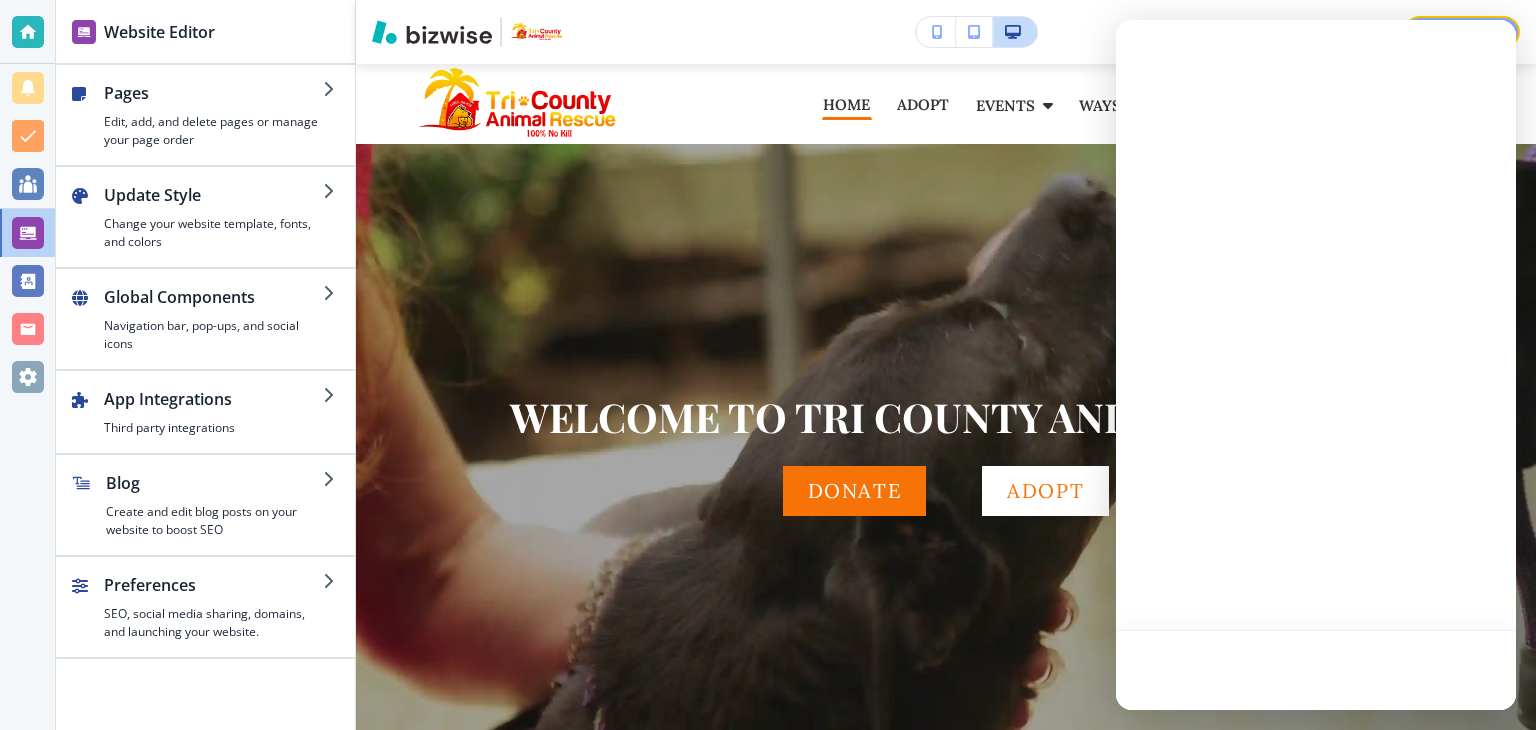 scroll, scrollTop: 0, scrollLeft: 0, axis: both 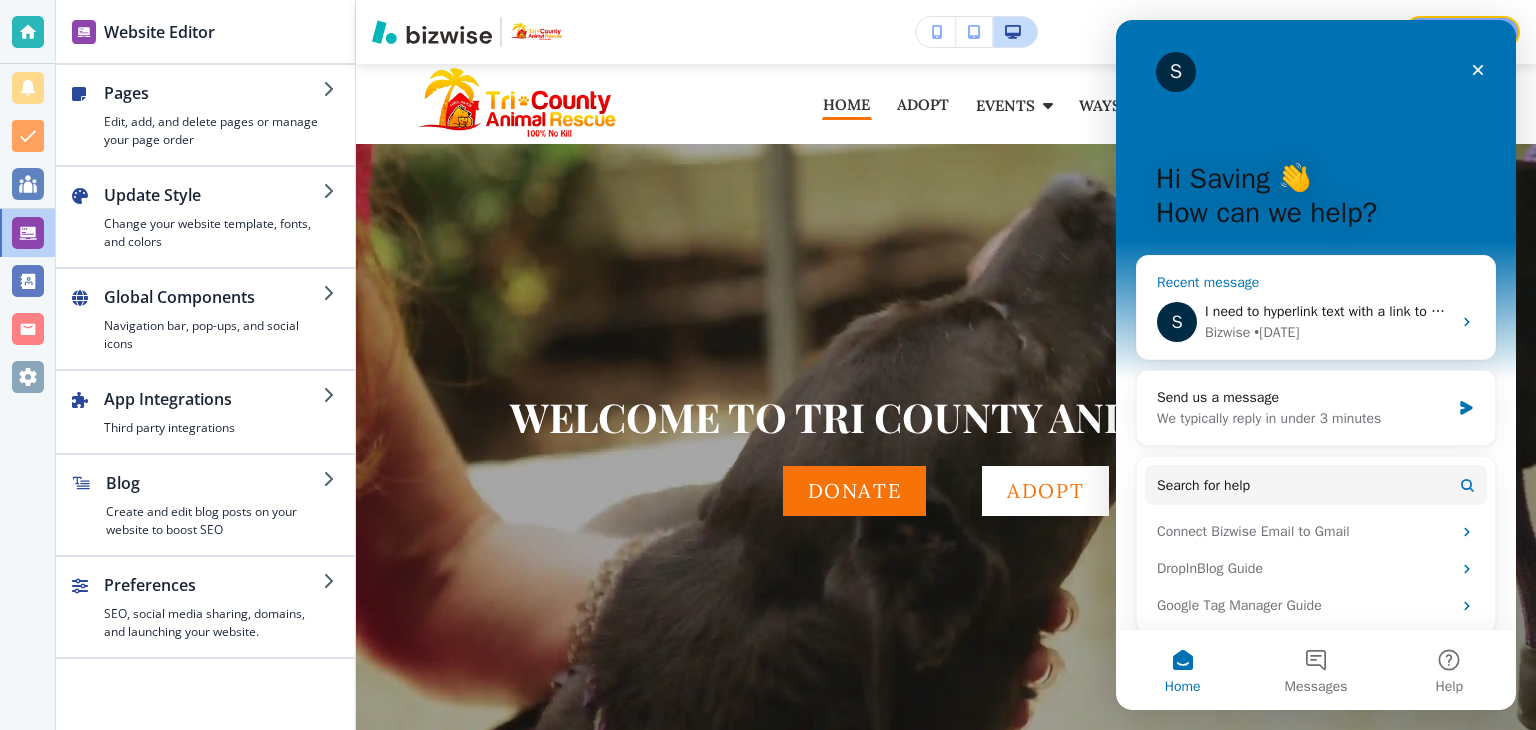 click on "•  1d ago" at bounding box center (1276, 332) 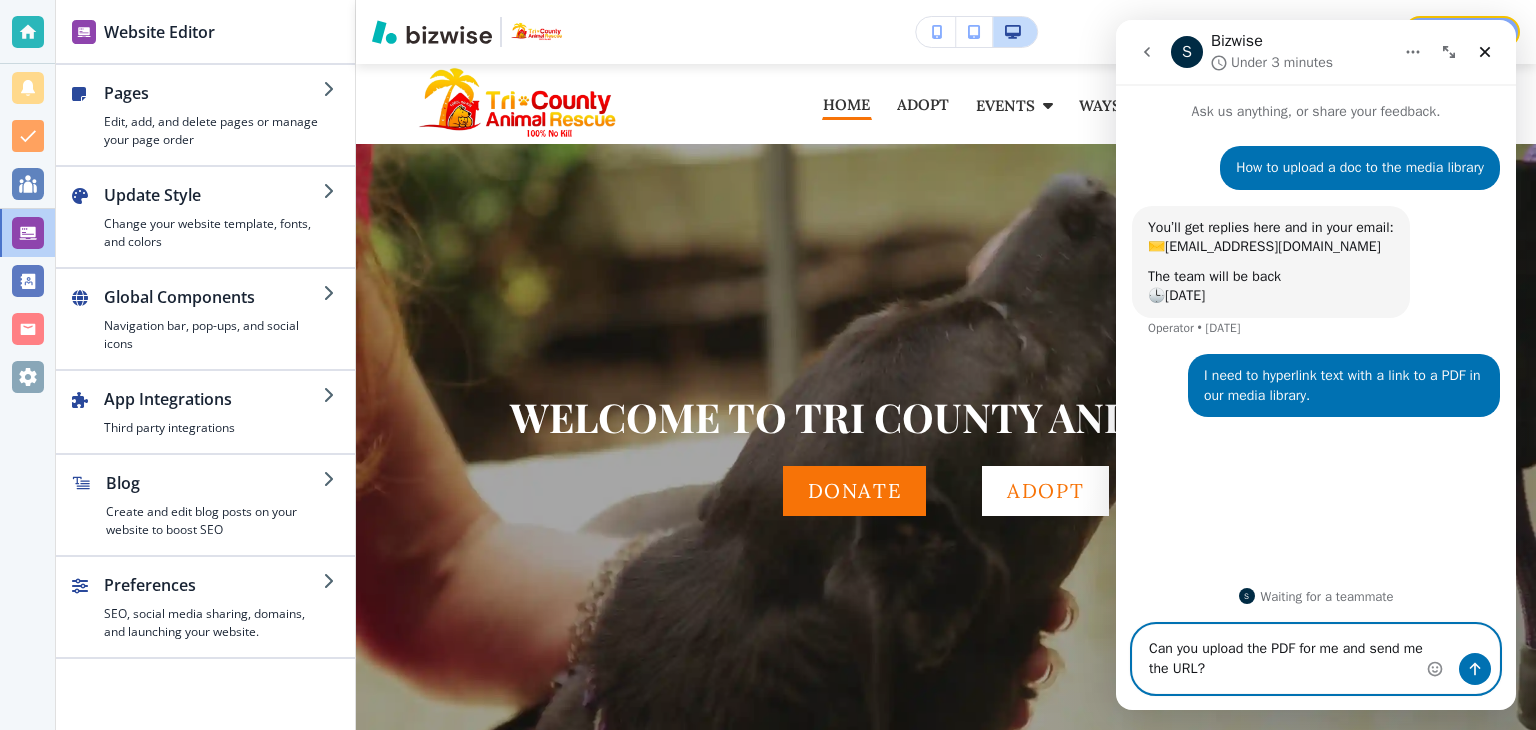type on "Can you upload the PDF for me and send me the URL?" 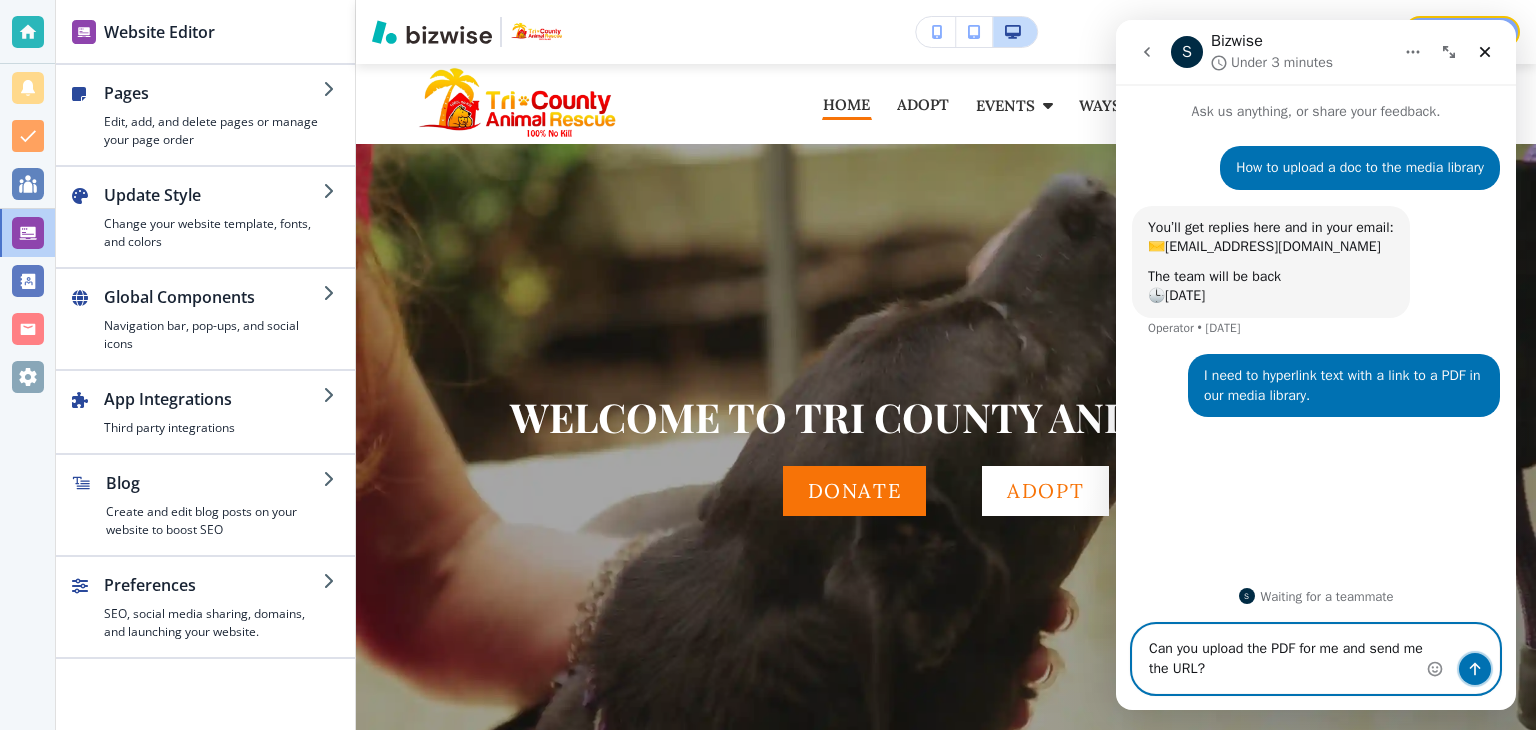 click at bounding box center [1475, 669] 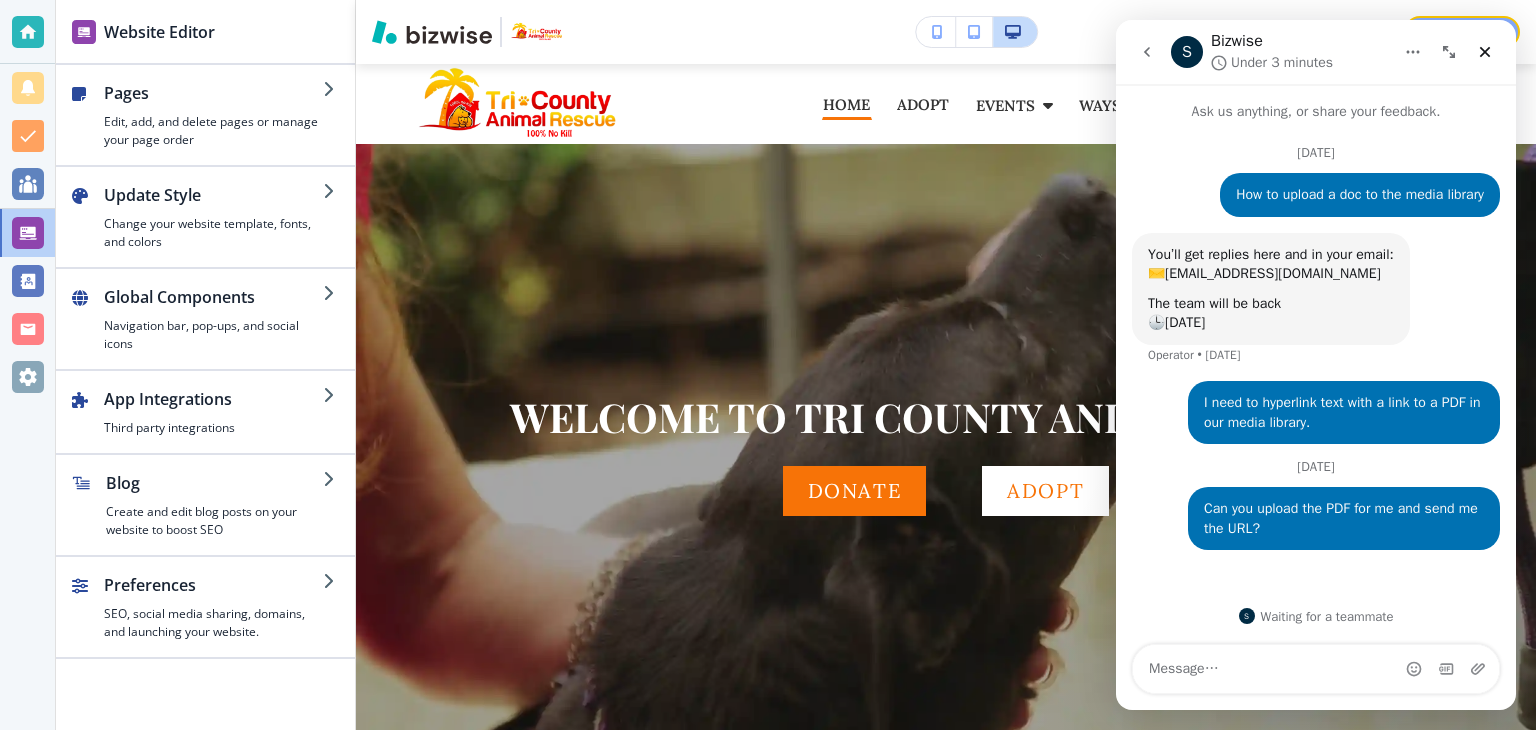 click 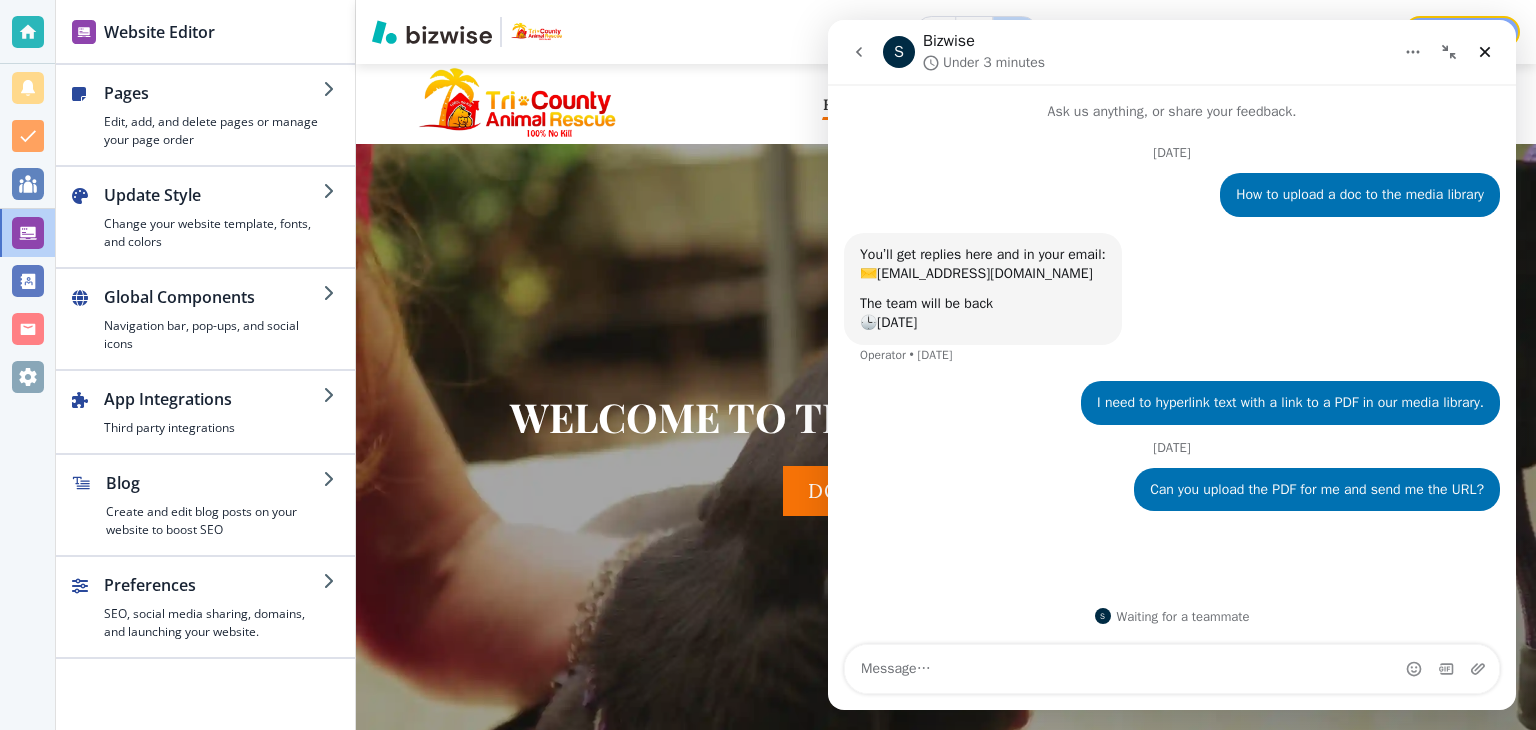 click 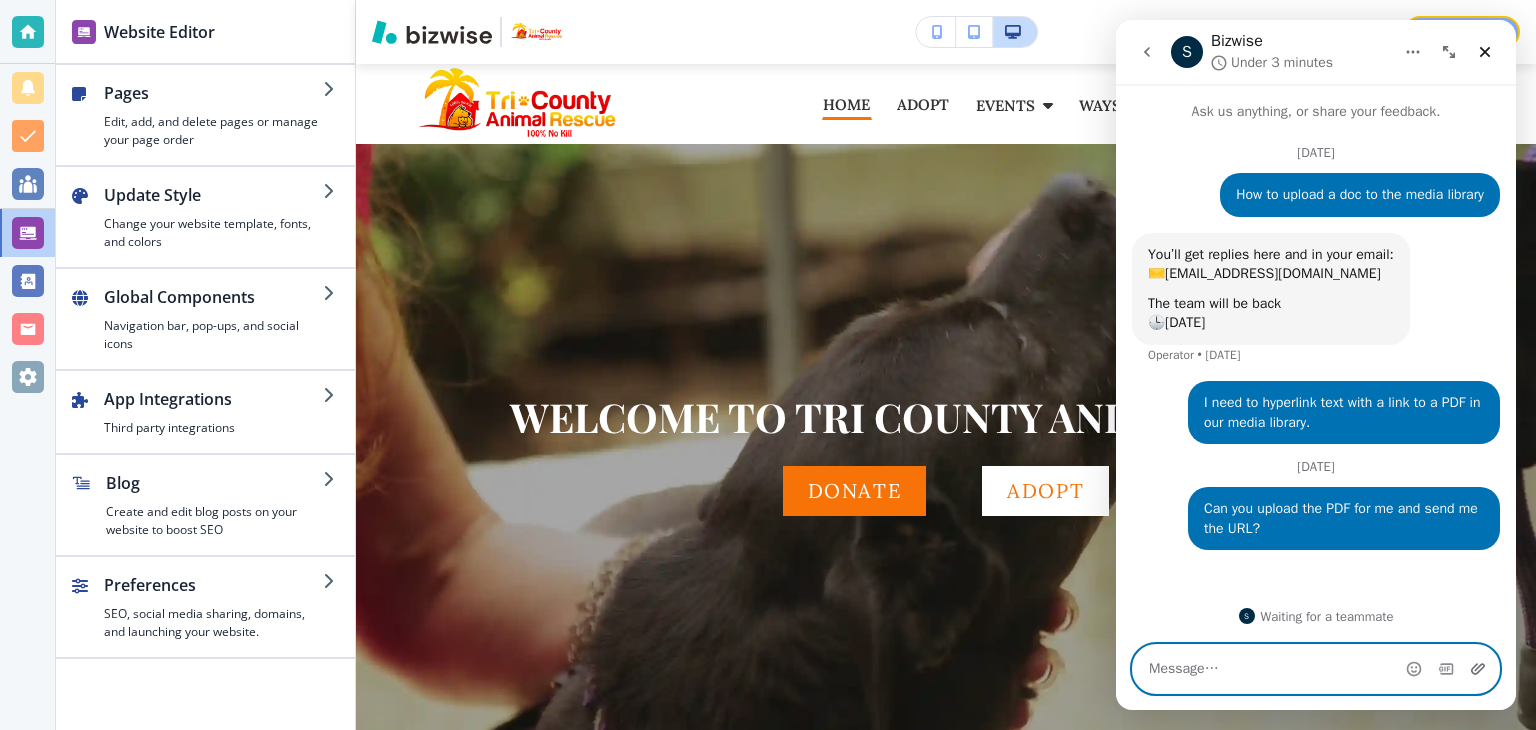 click 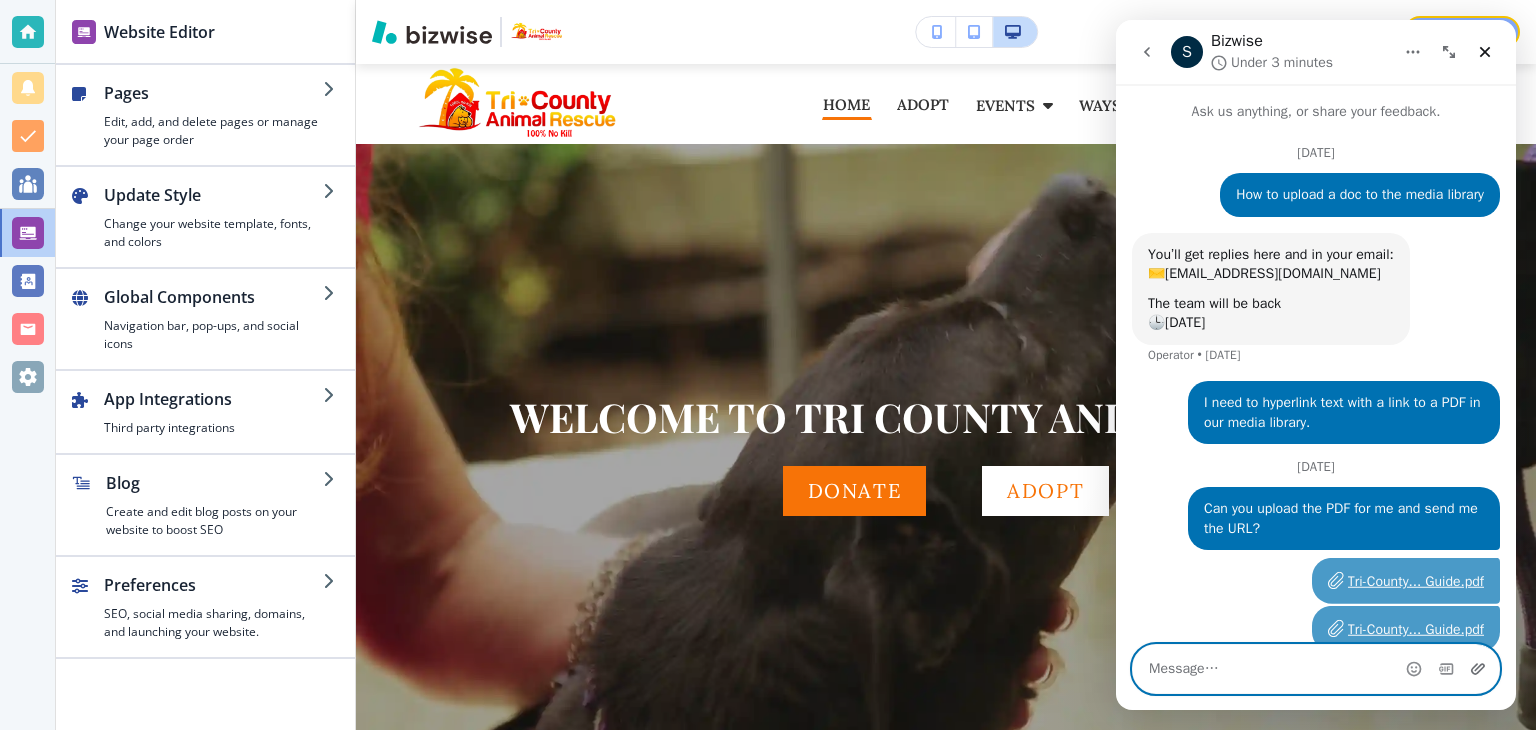 scroll, scrollTop: 79, scrollLeft: 0, axis: vertical 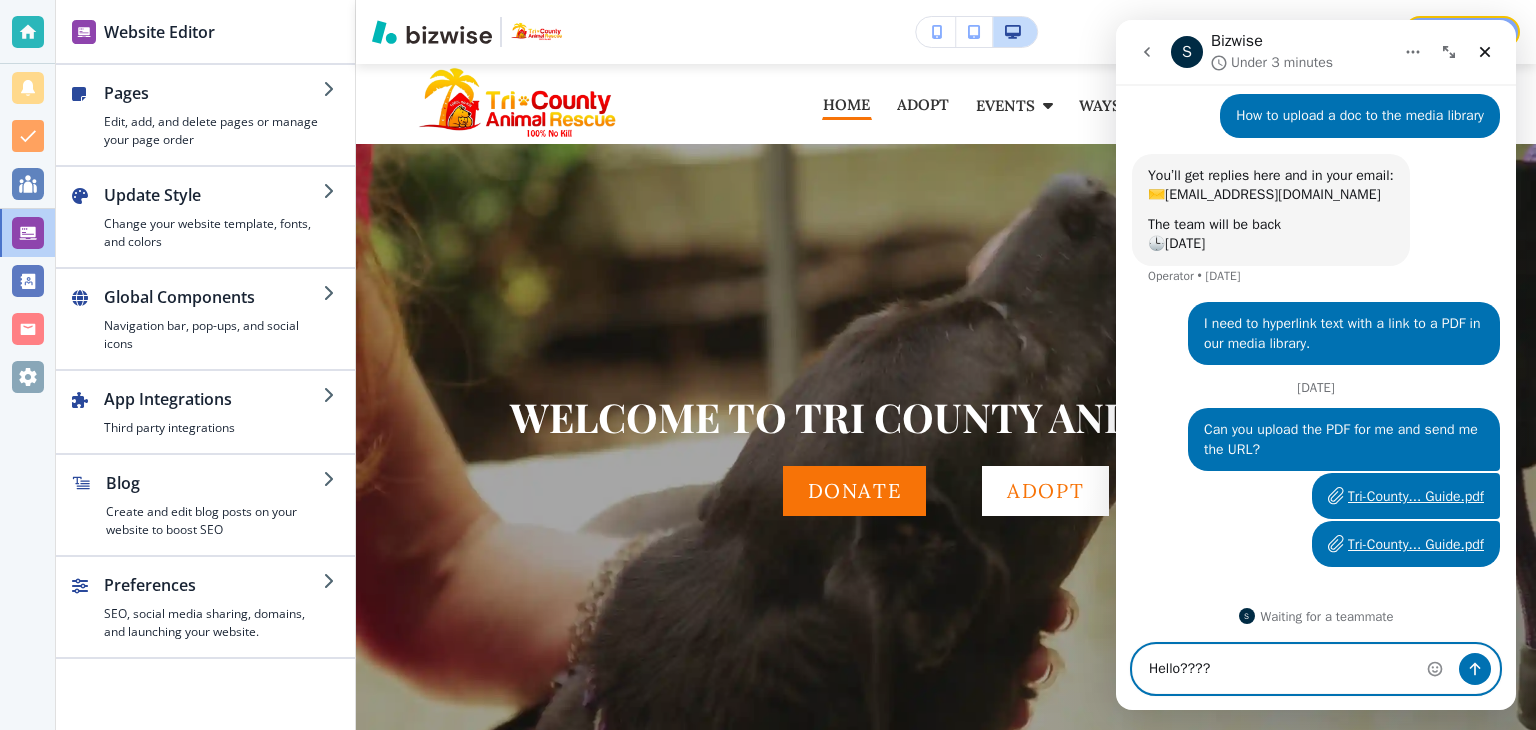 type on "Hello????" 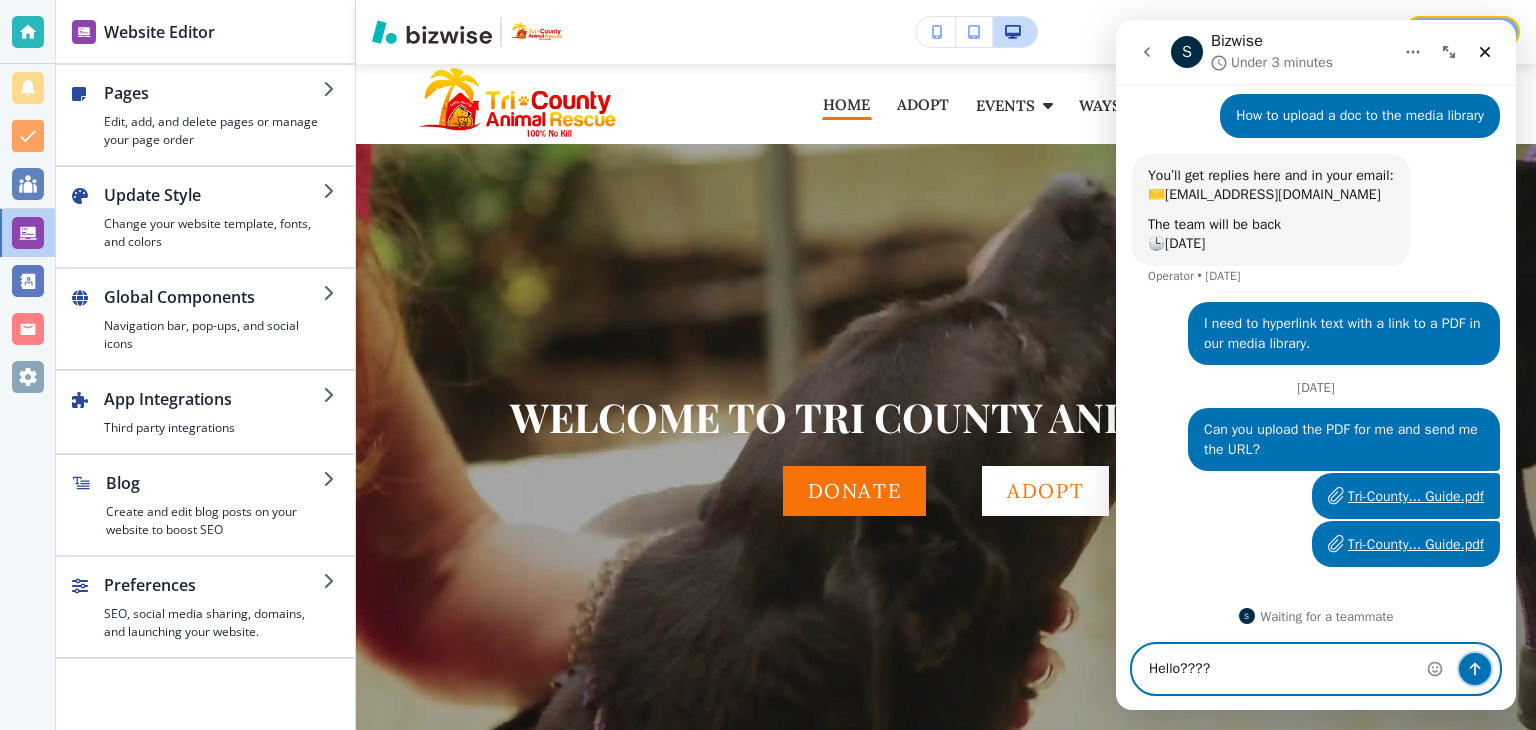 click 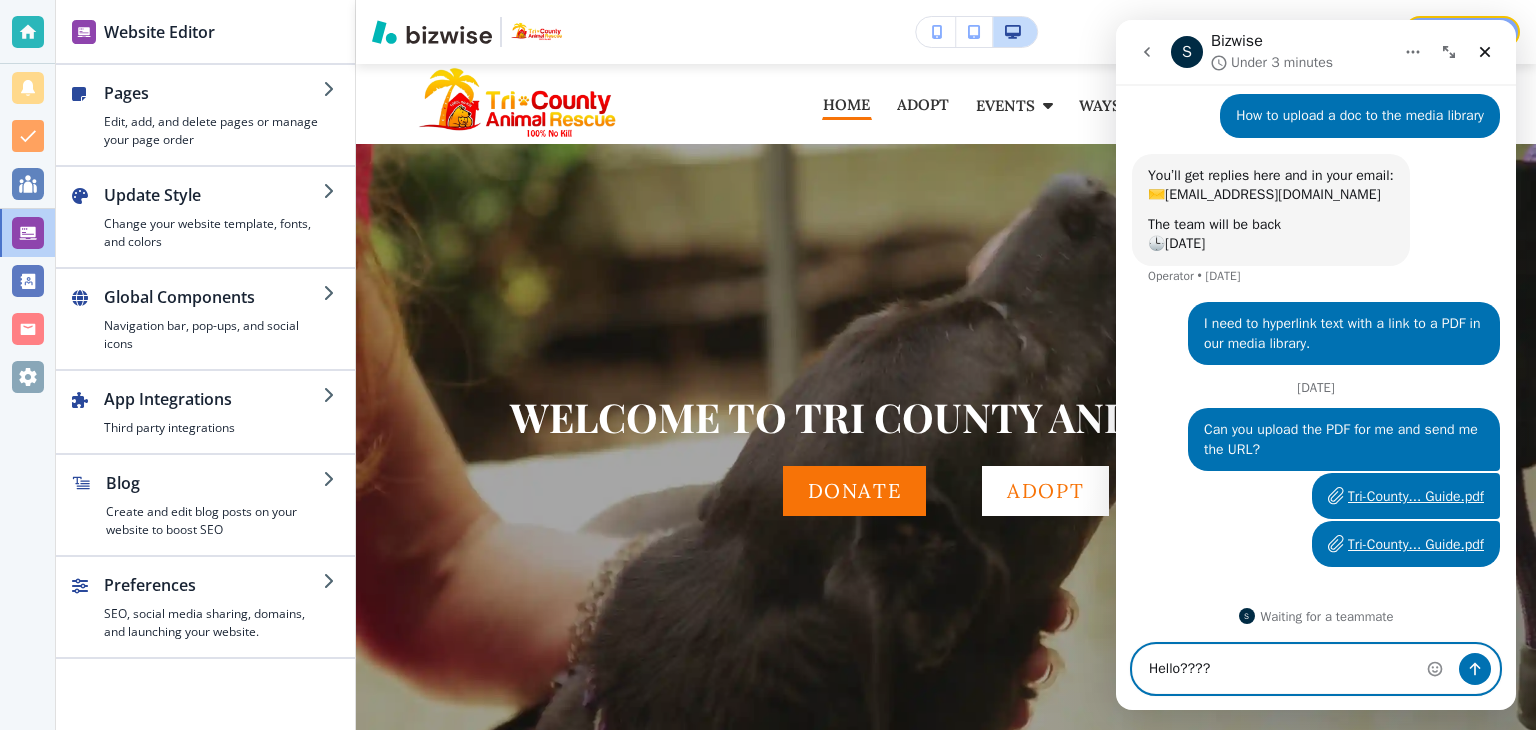 type 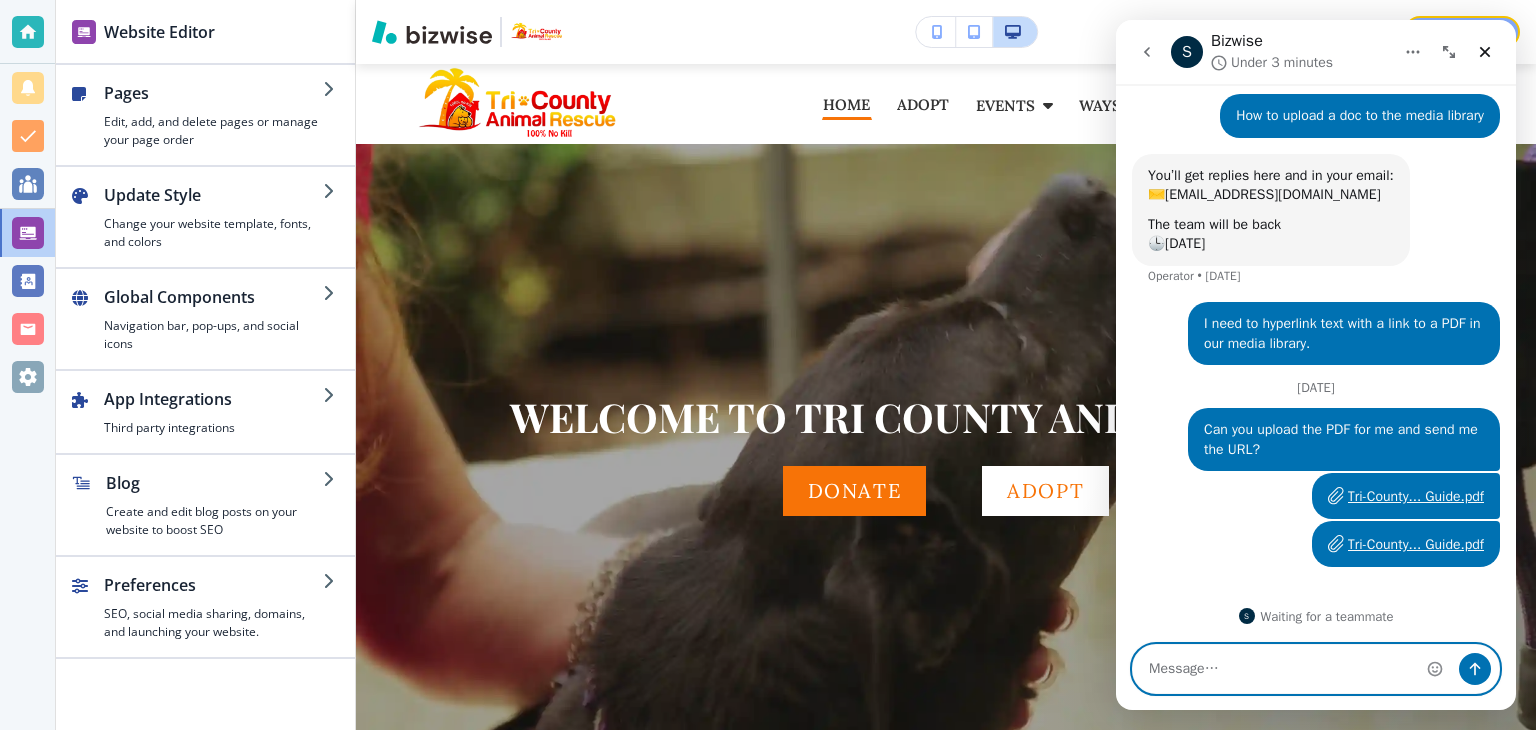 scroll, scrollTop: 124, scrollLeft: 0, axis: vertical 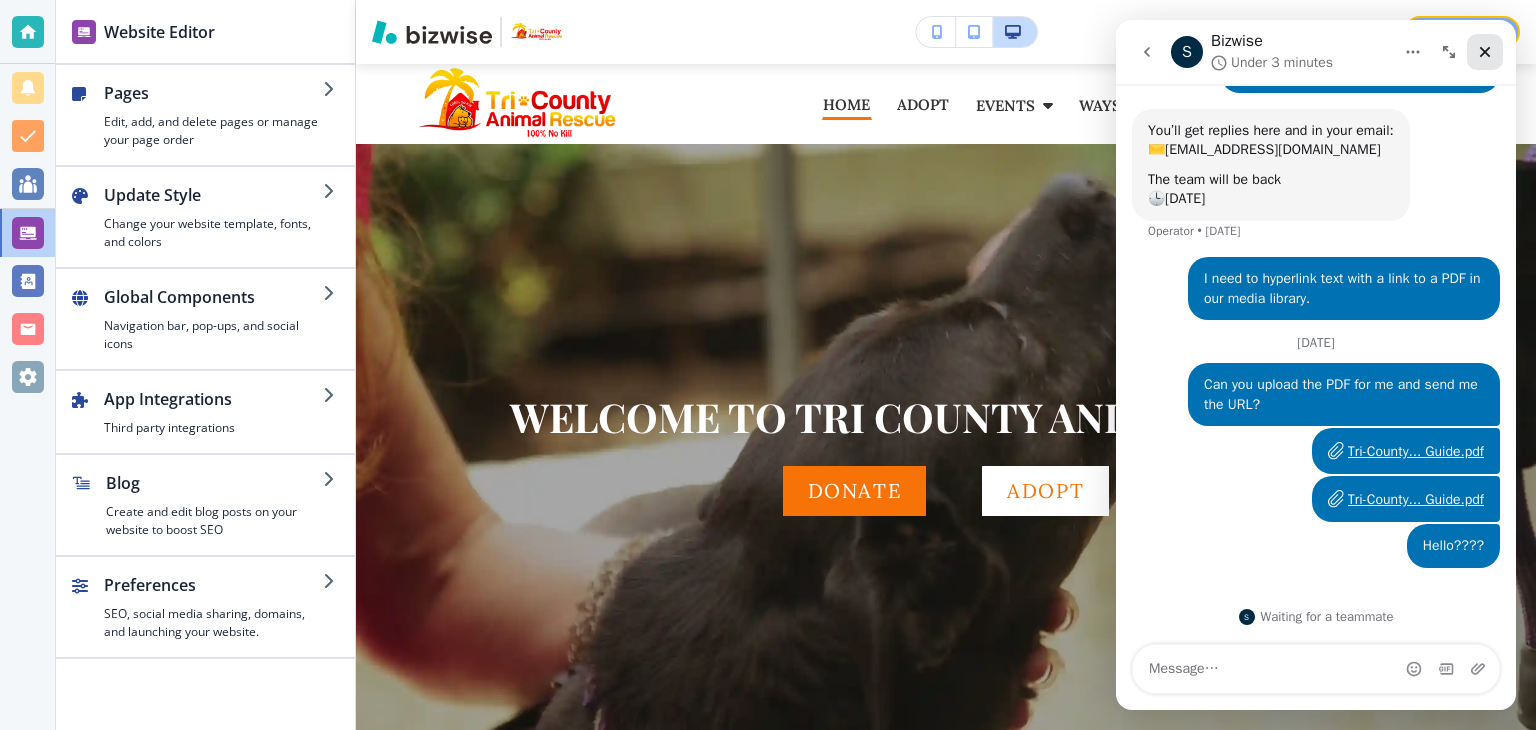 click 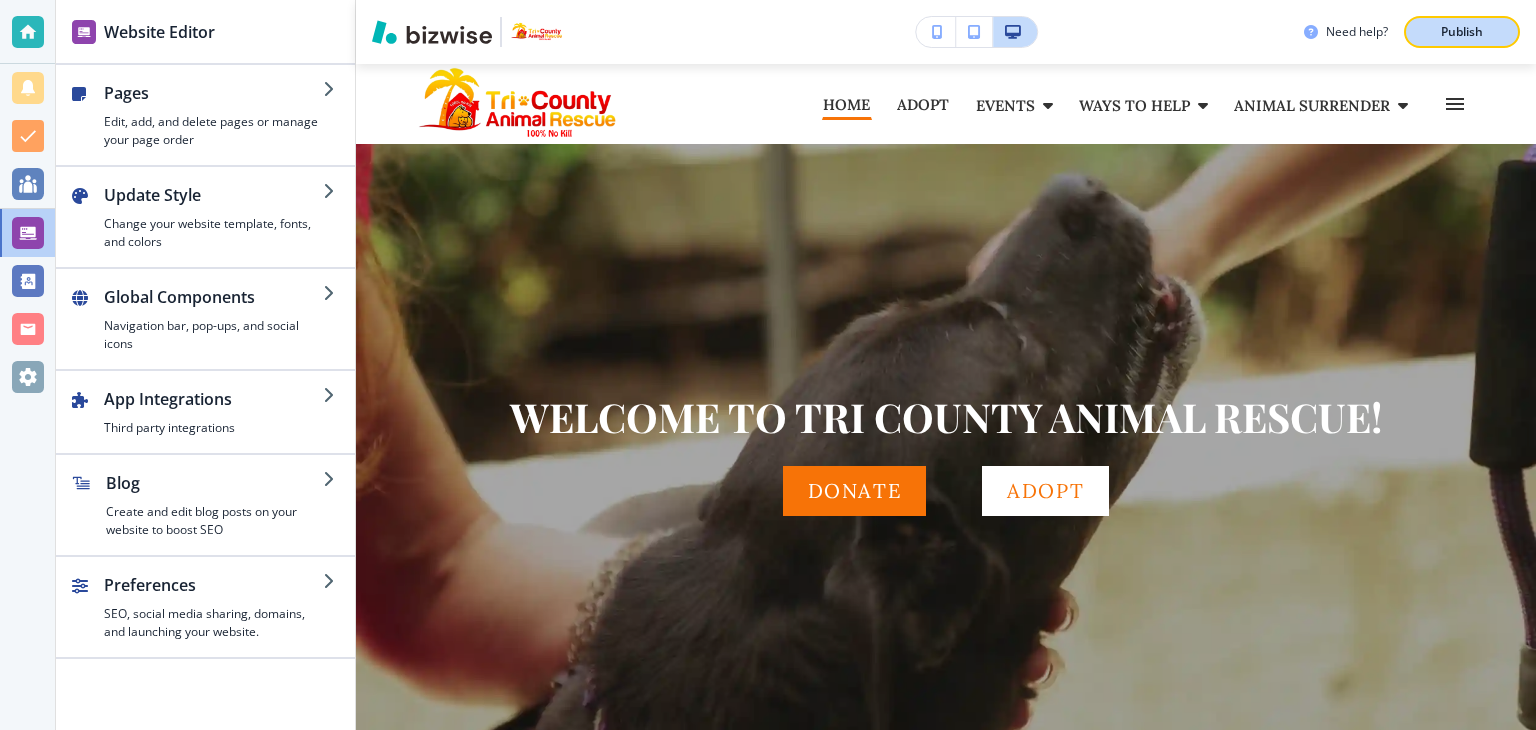 scroll, scrollTop: 0, scrollLeft: 0, axis: both 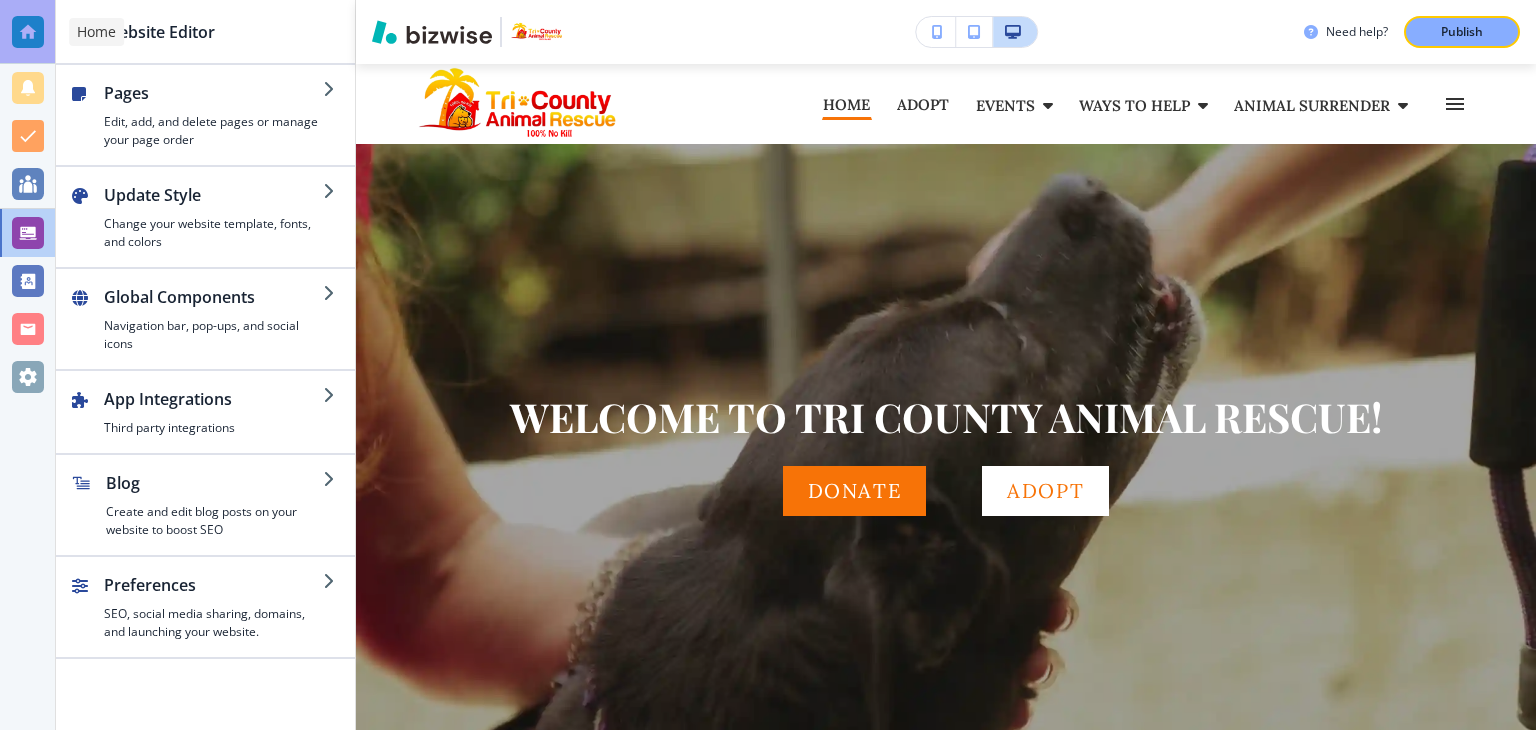 click at bounding box center (28, 32) 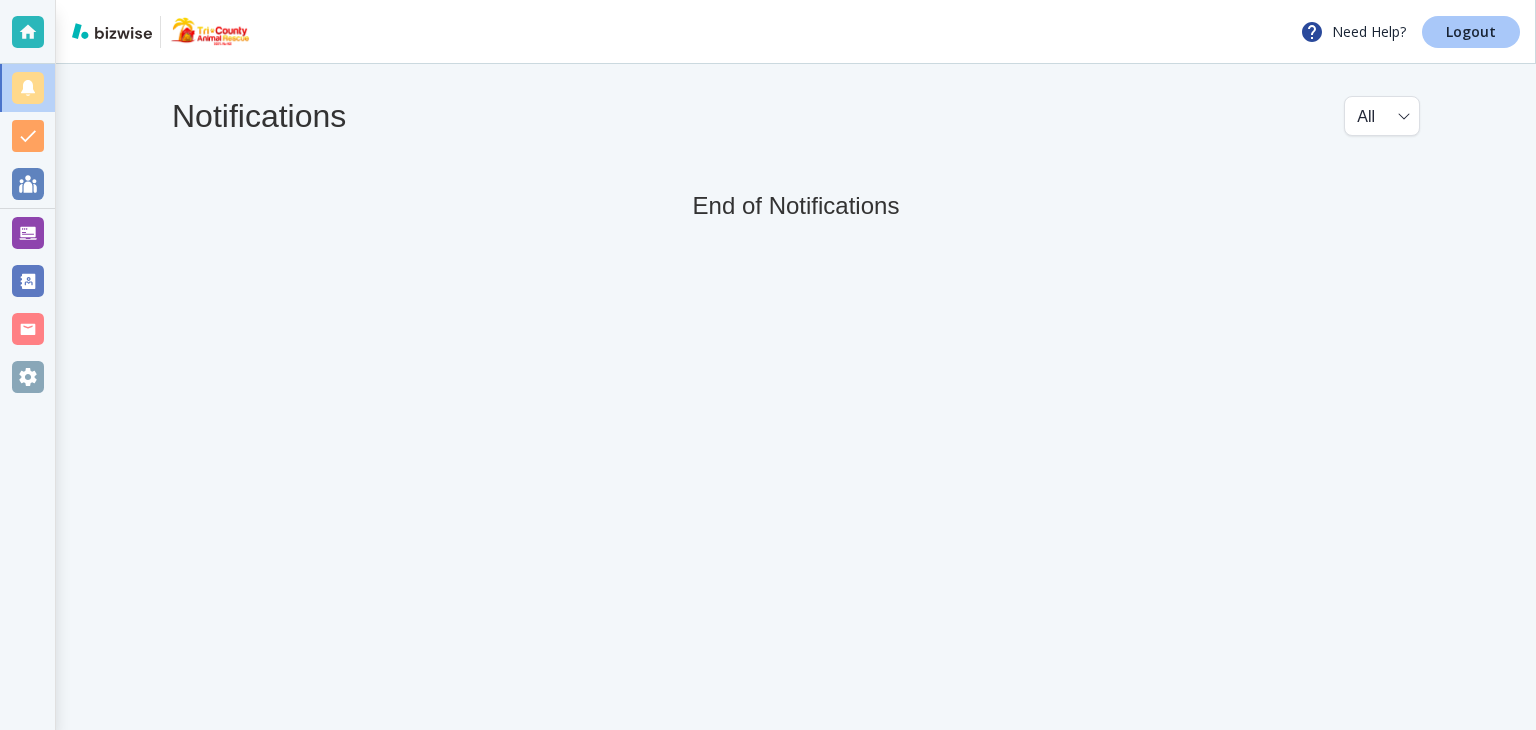 click on "Logout" at bounding box center [1471, 32] 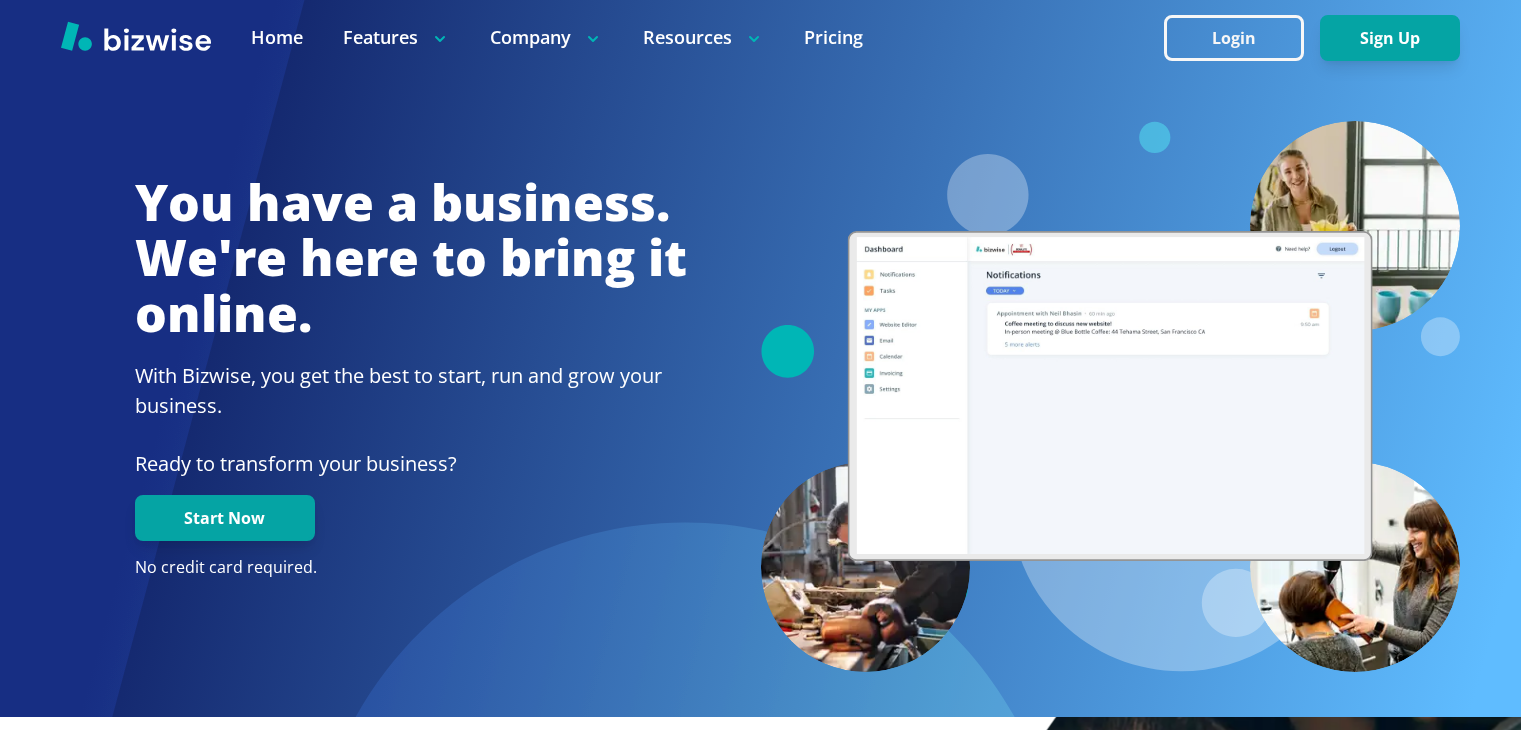 scroll, scrollTop: 0, scrollLeft: 0, axis: both 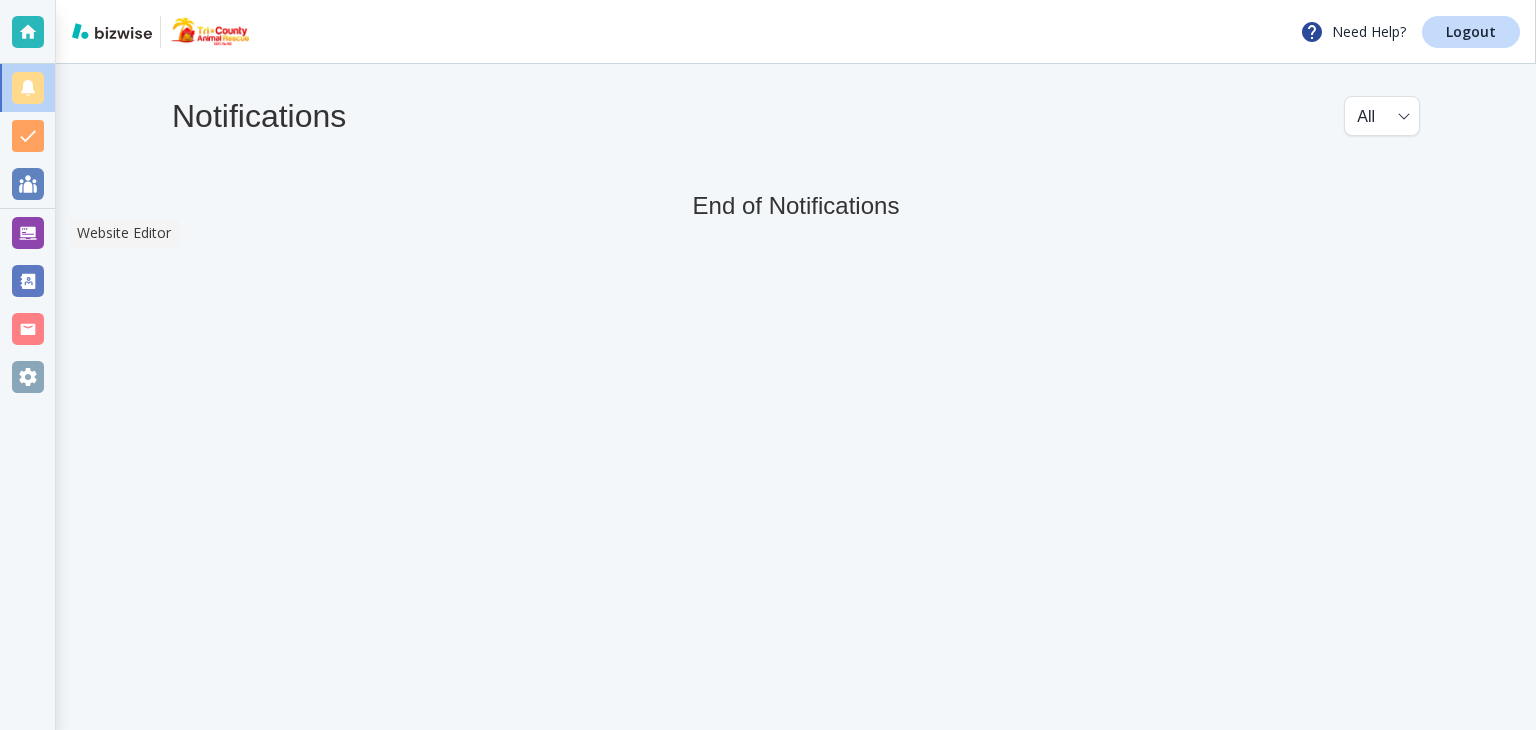 click at bounding box center [28, 233] 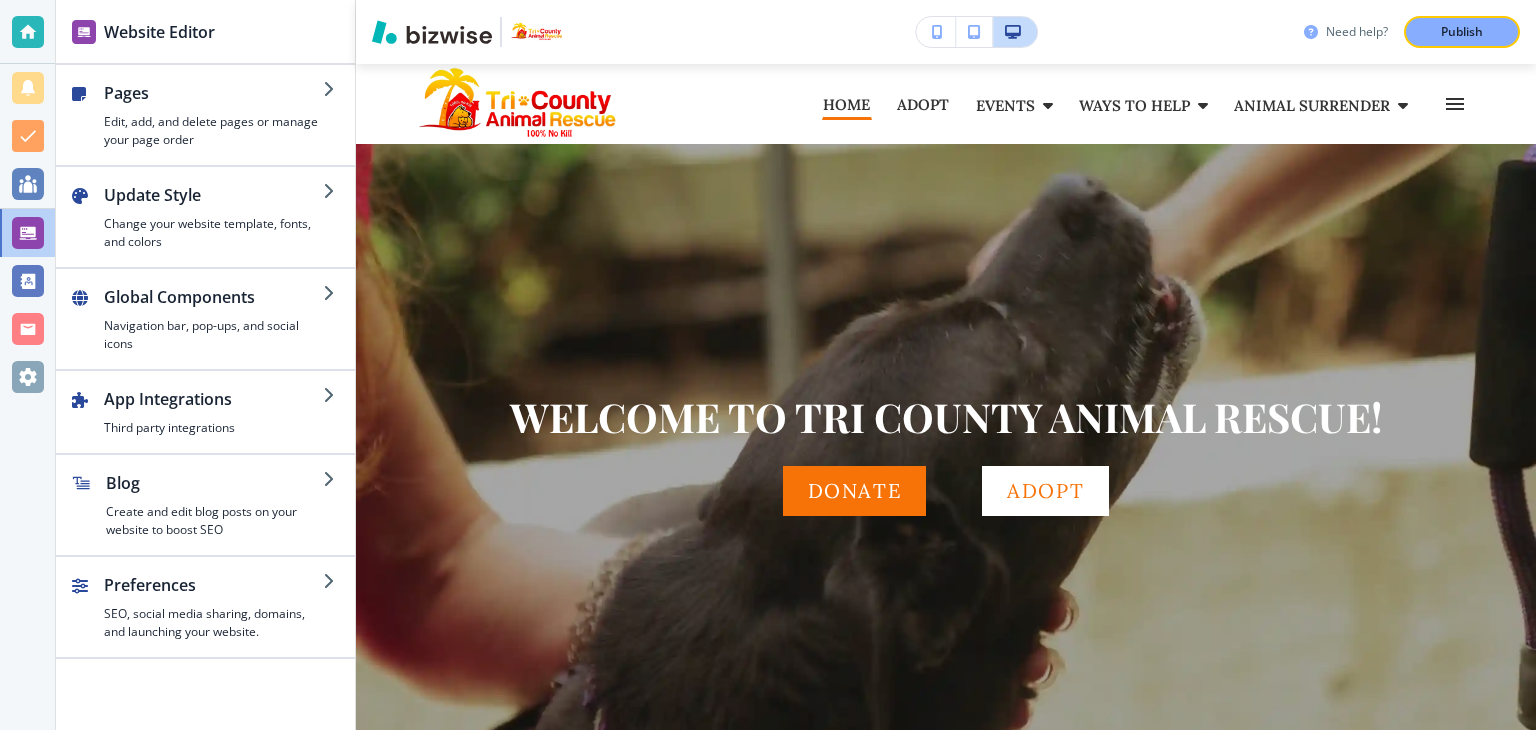 click on "Need help?" at bounding box center [1357, 32] 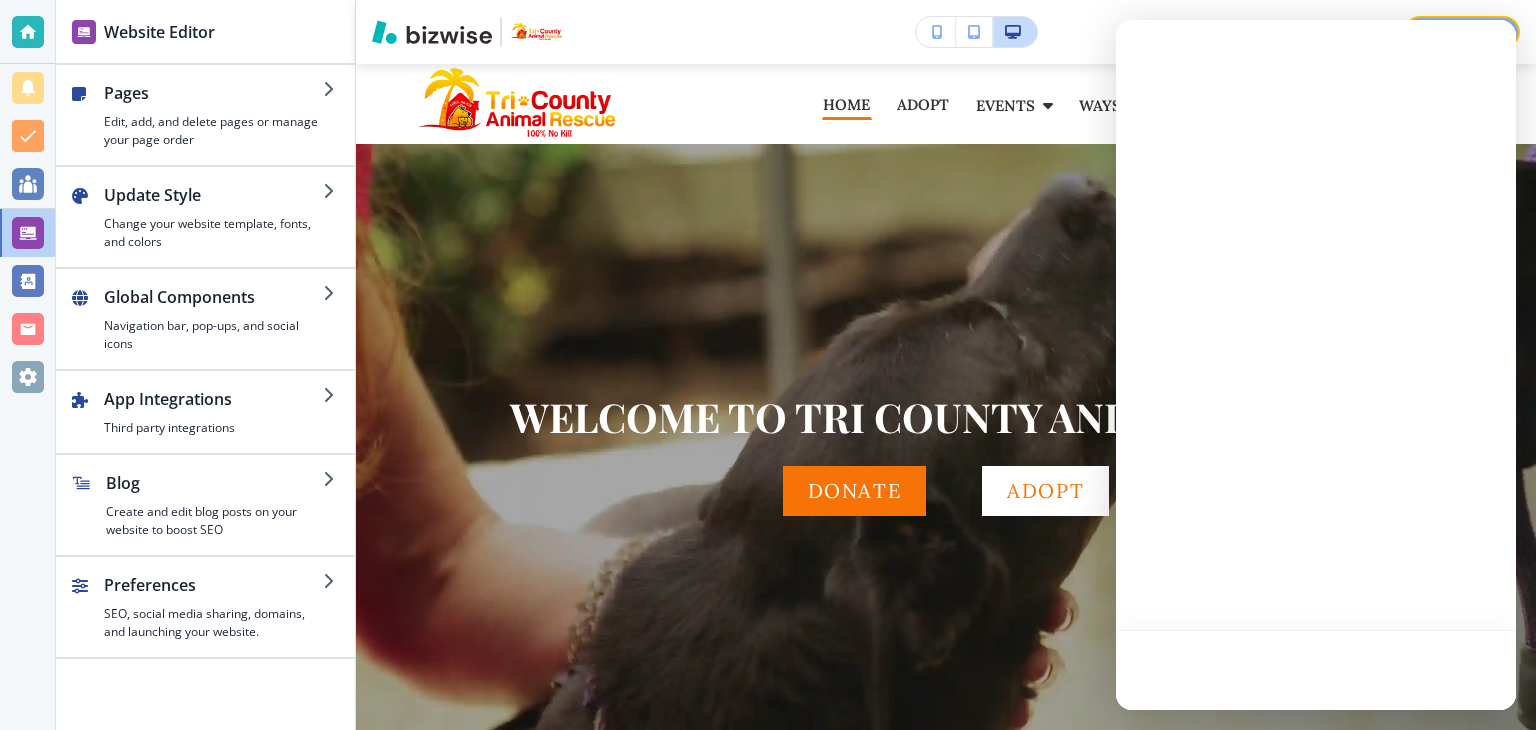 scroll, scrollTop: 0, scrollLeft: 0, axis: both 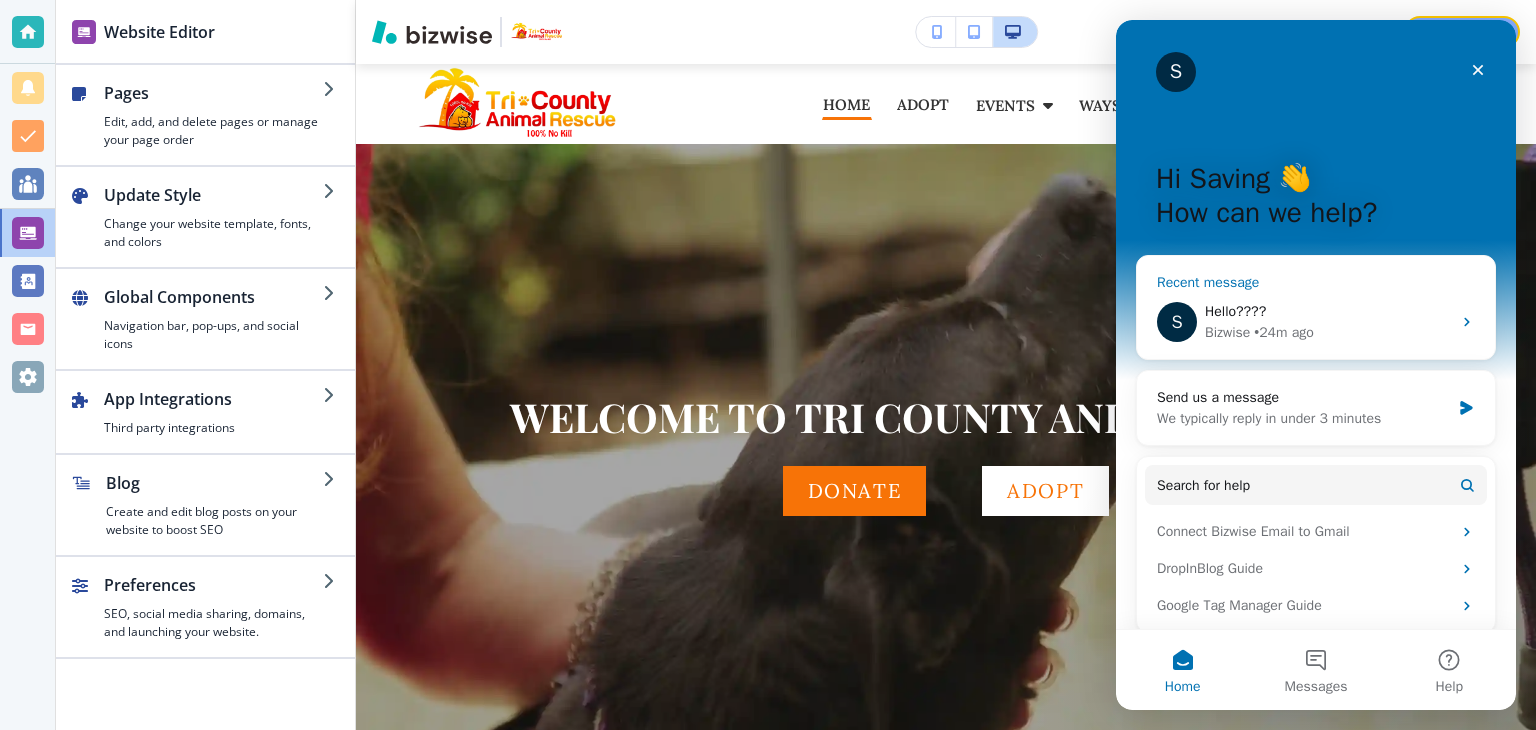 click on "Hello????" at bounding box center [1328, 311] 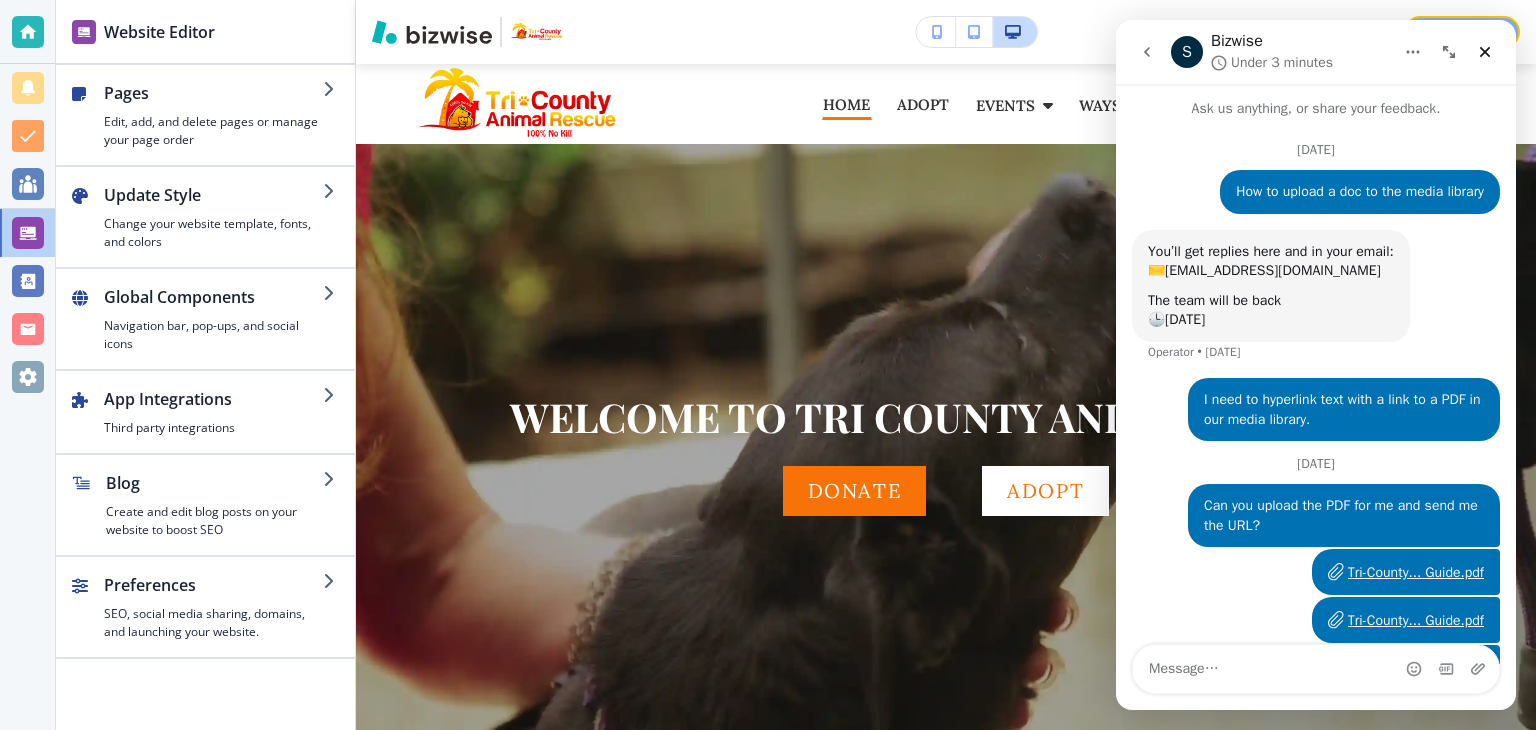 scroll, scrollTop: 124, scrollLeft: 0, axis: vertical 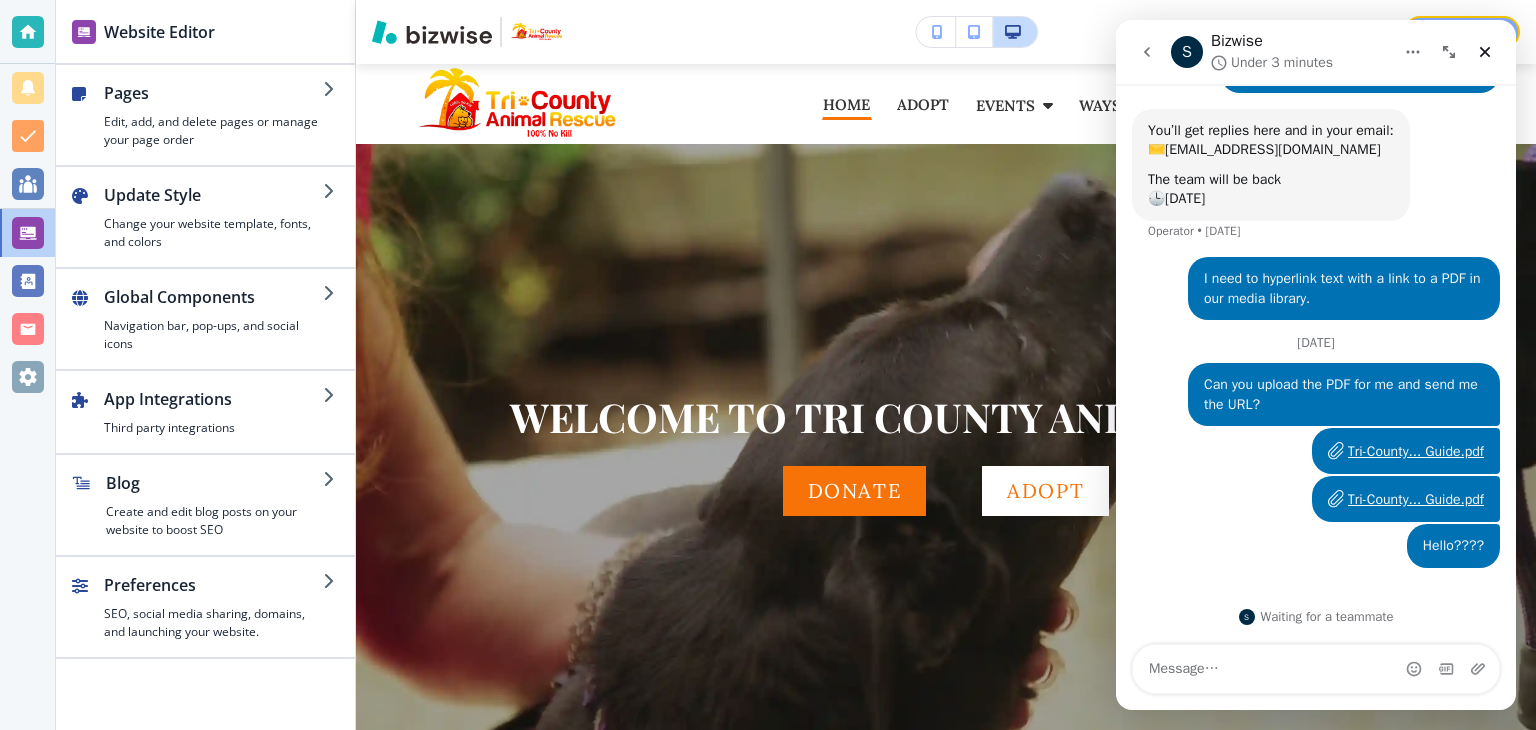 click at bounding box center (1147, 52) 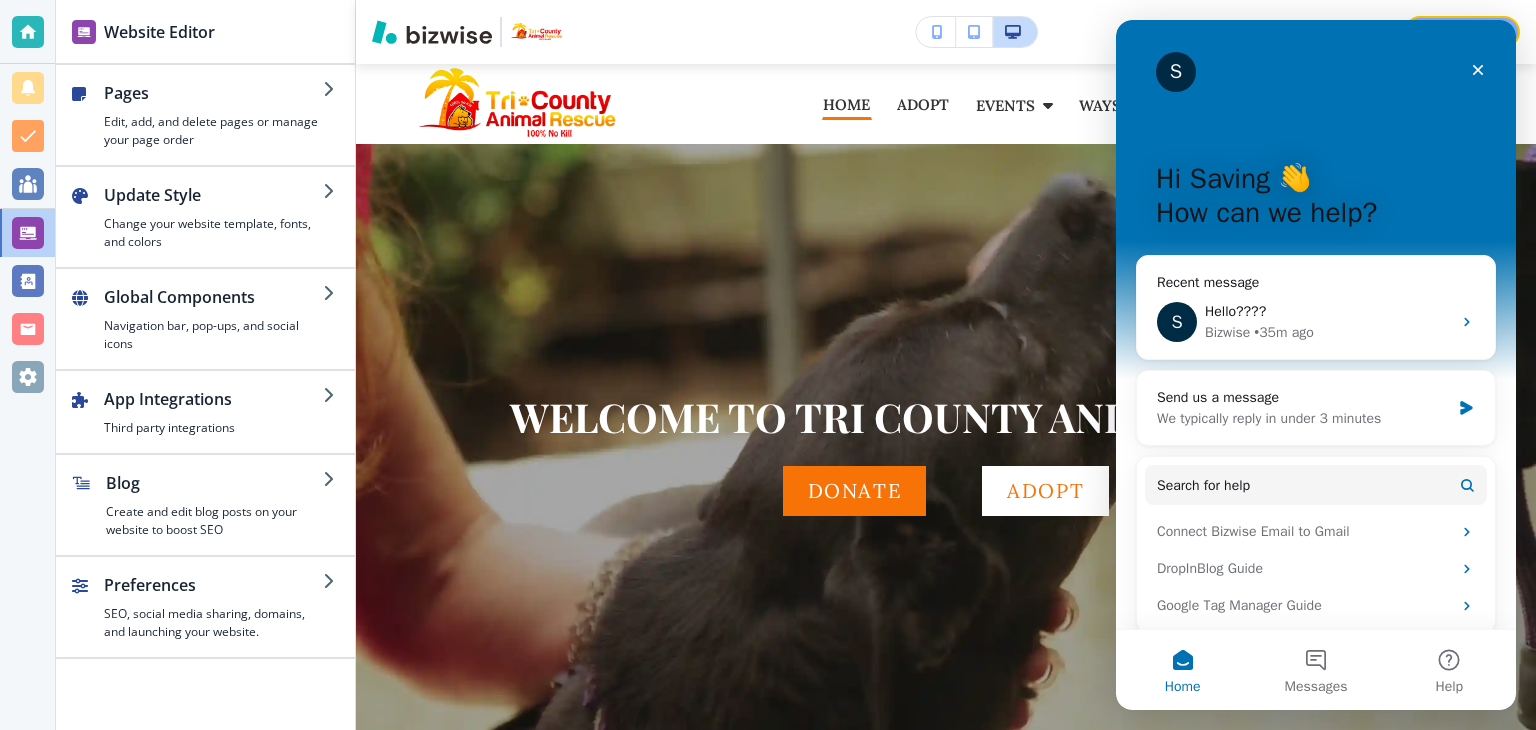 scroll, scrollTop: 0, scrollLeft: 0, axis: both 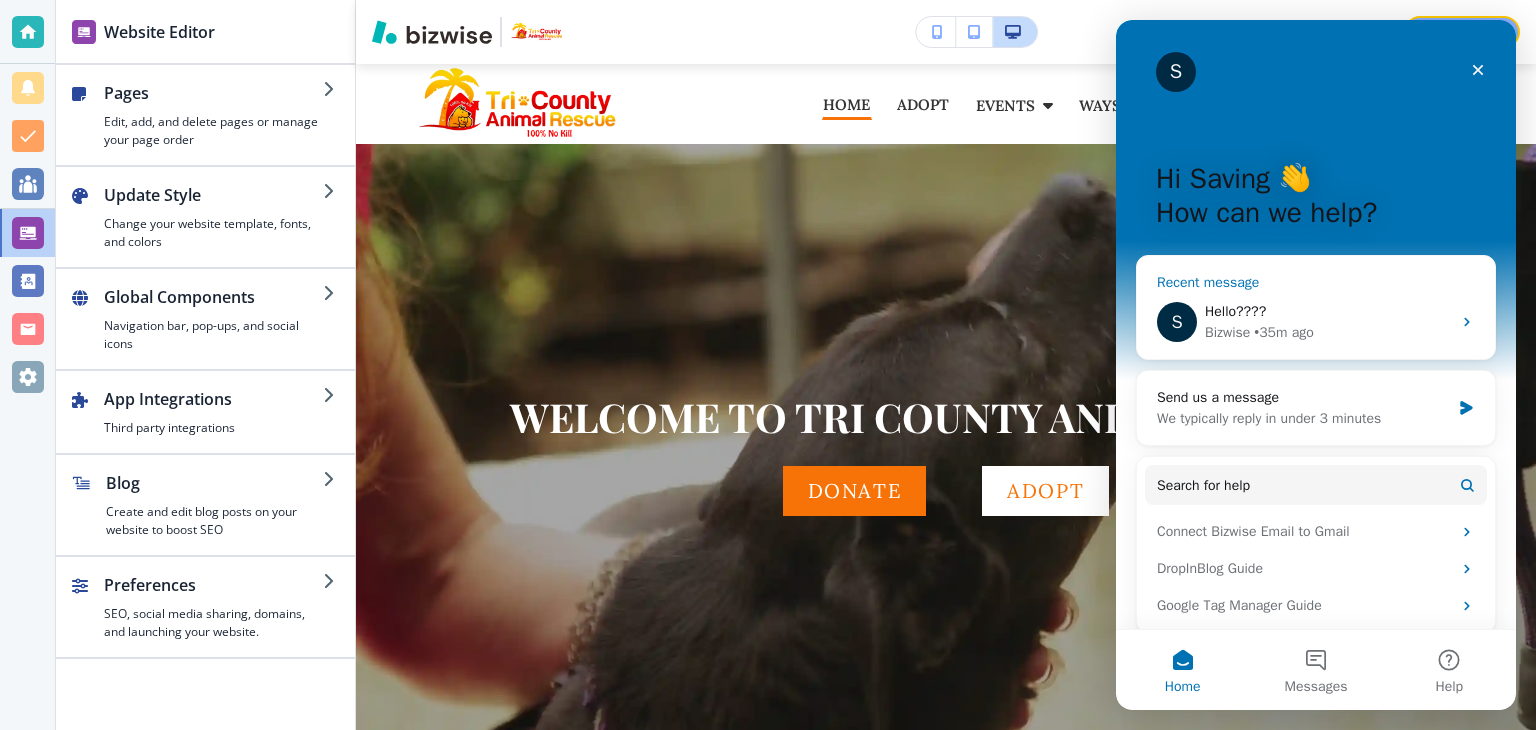 click on "Hello????" at bounding box center [1235, 311] 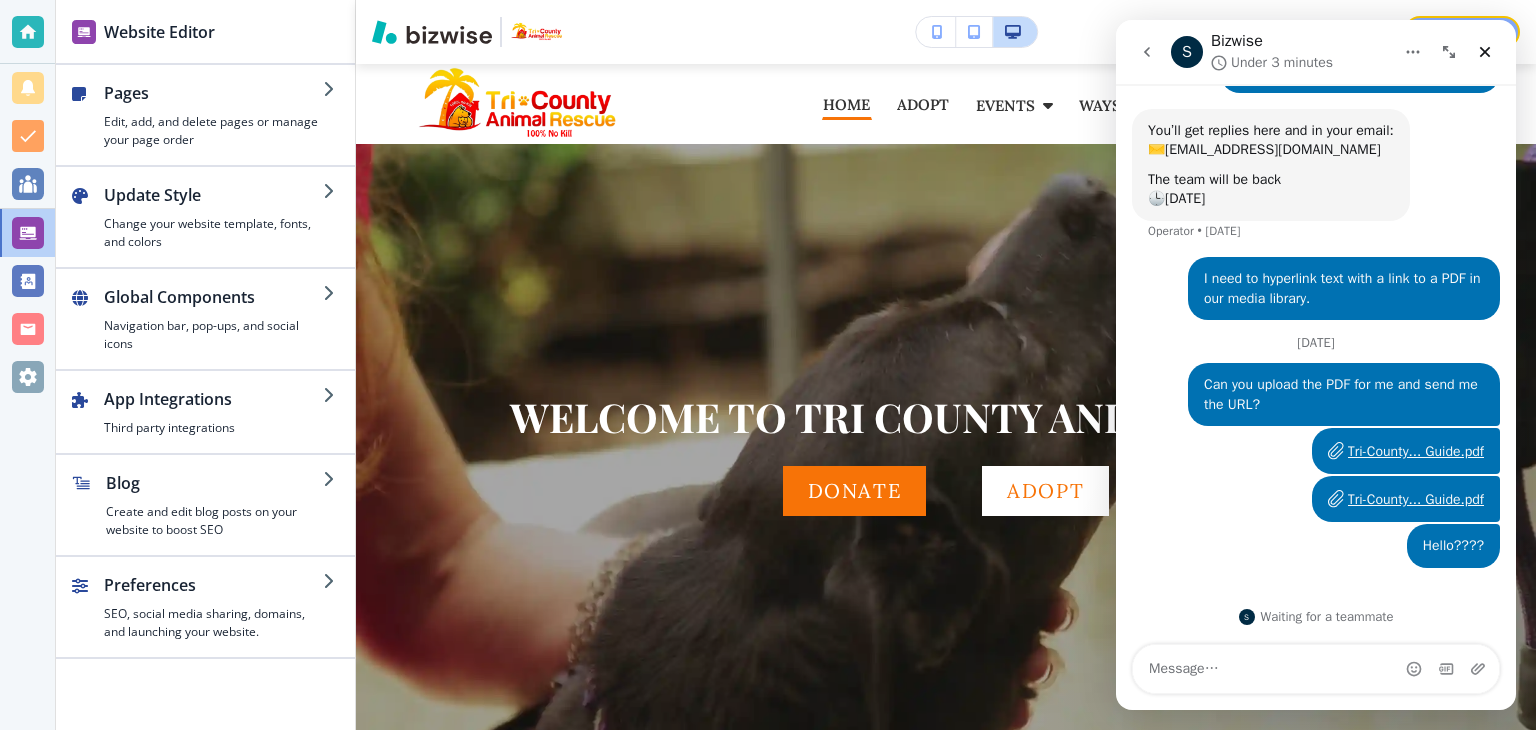 scroll, scrollTop: 0, scrollLeft: 0, axis: both 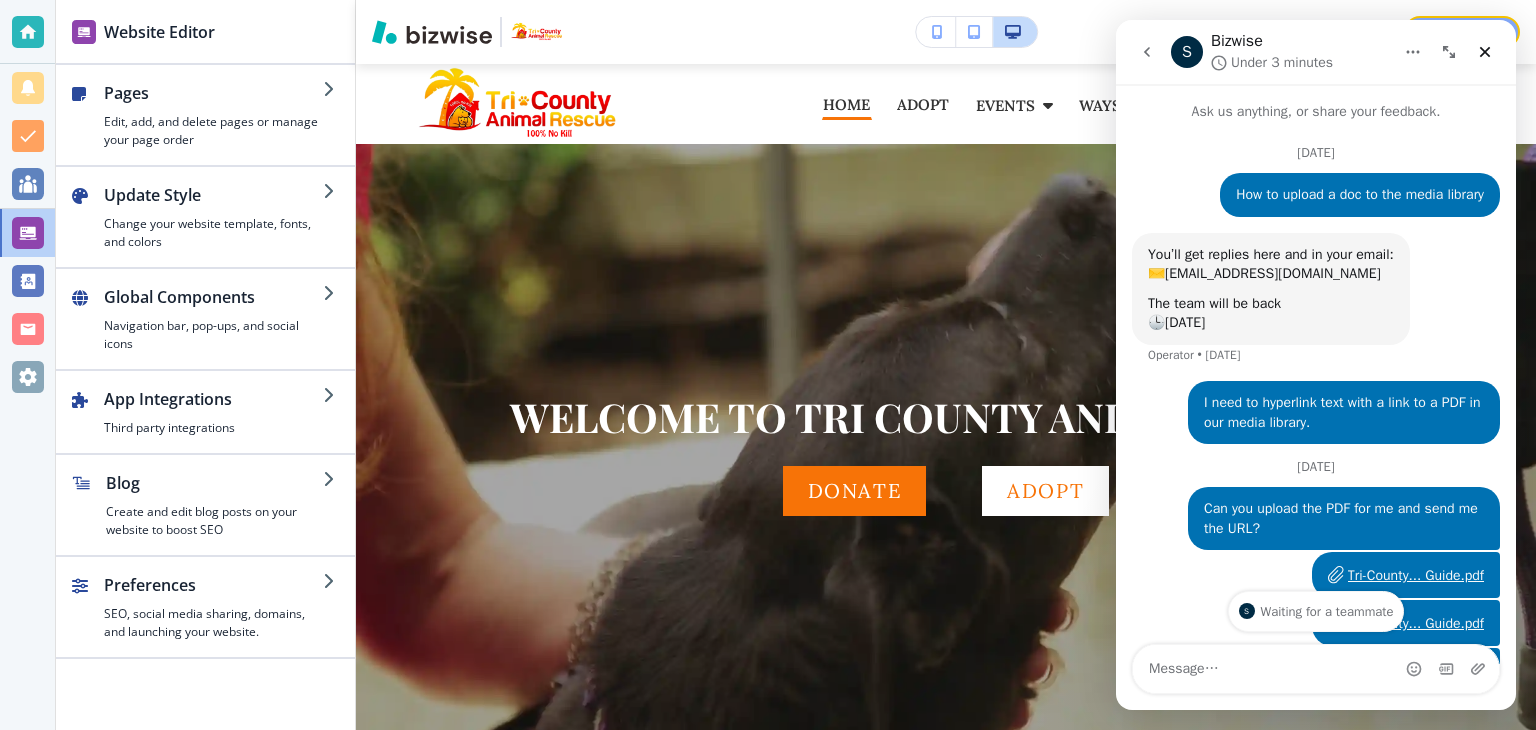 click 